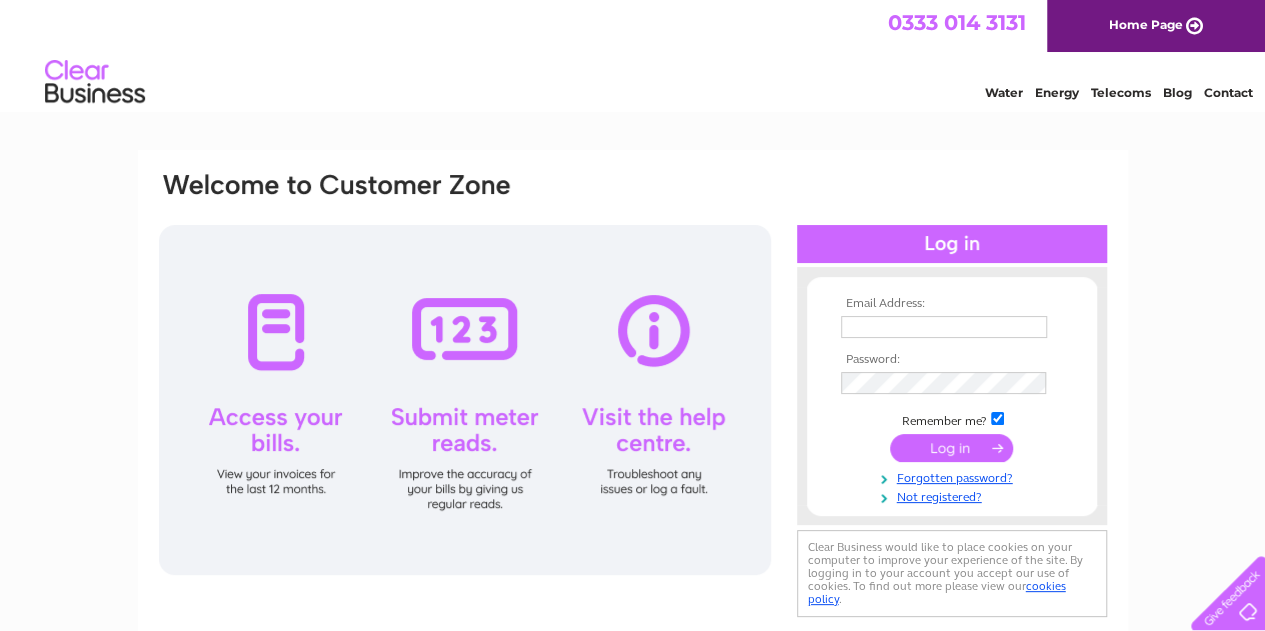 scroll, scrollTop: 0, scrollLeft: 0, axis: both 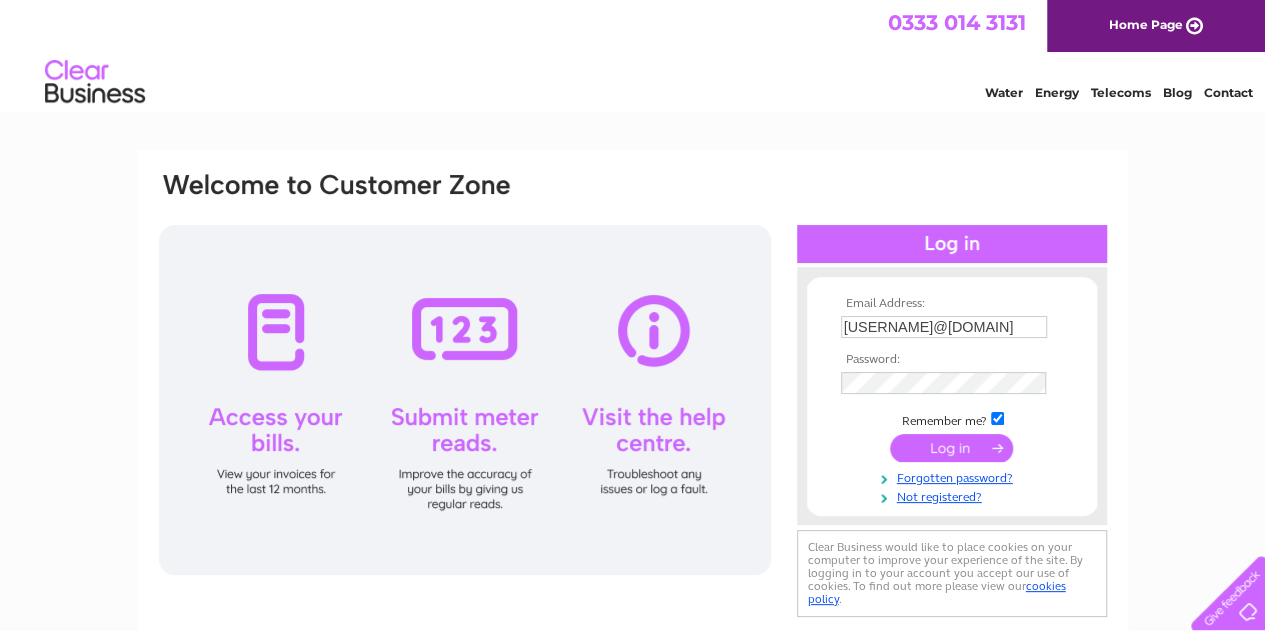 click at bounding box center [951, 448] 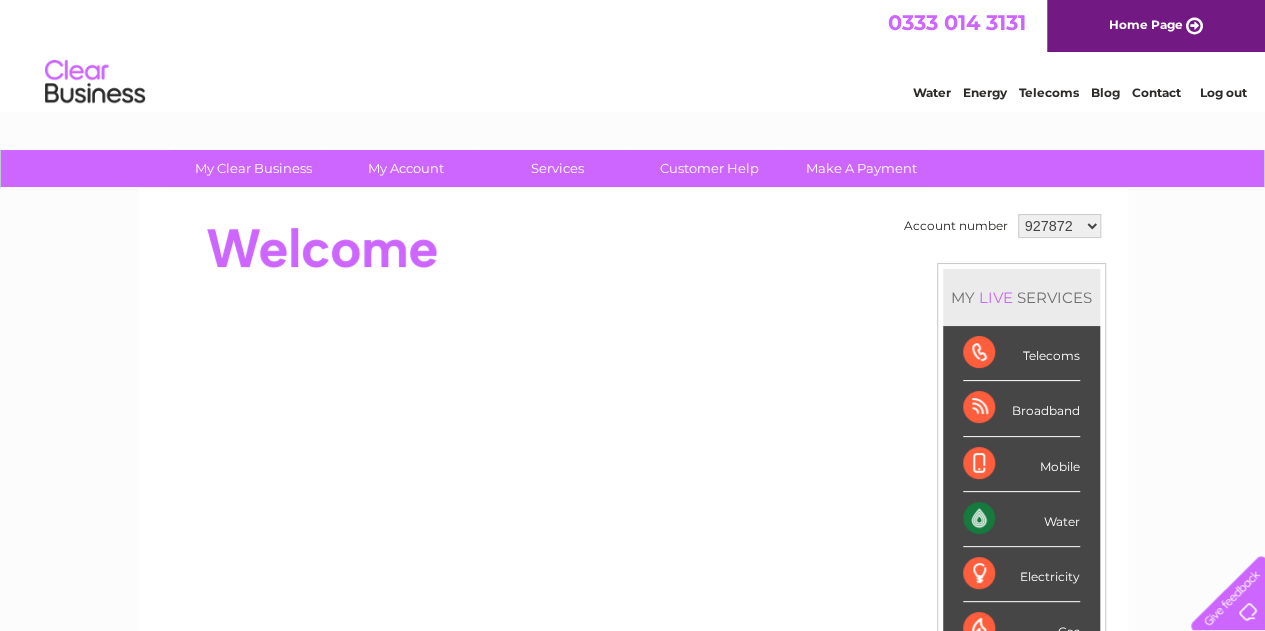 scroll, scrollTop: 0, scrollLeft: 0, axis: both 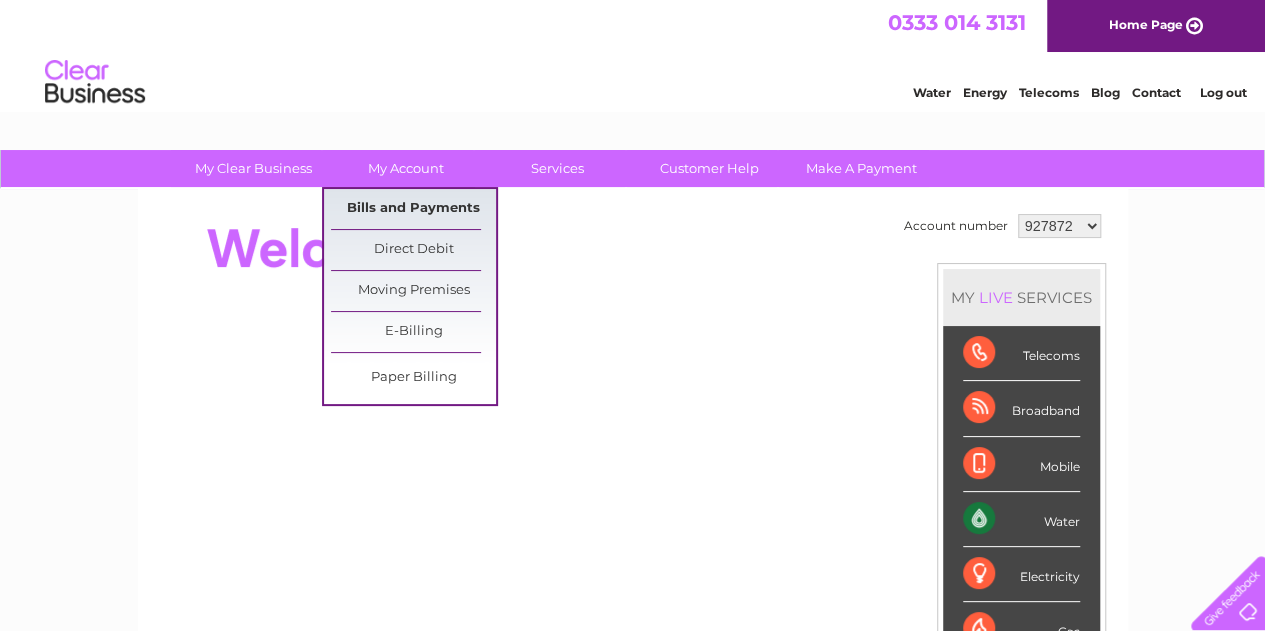 click on "Bills and Payments" at bounding box center (413, 209) 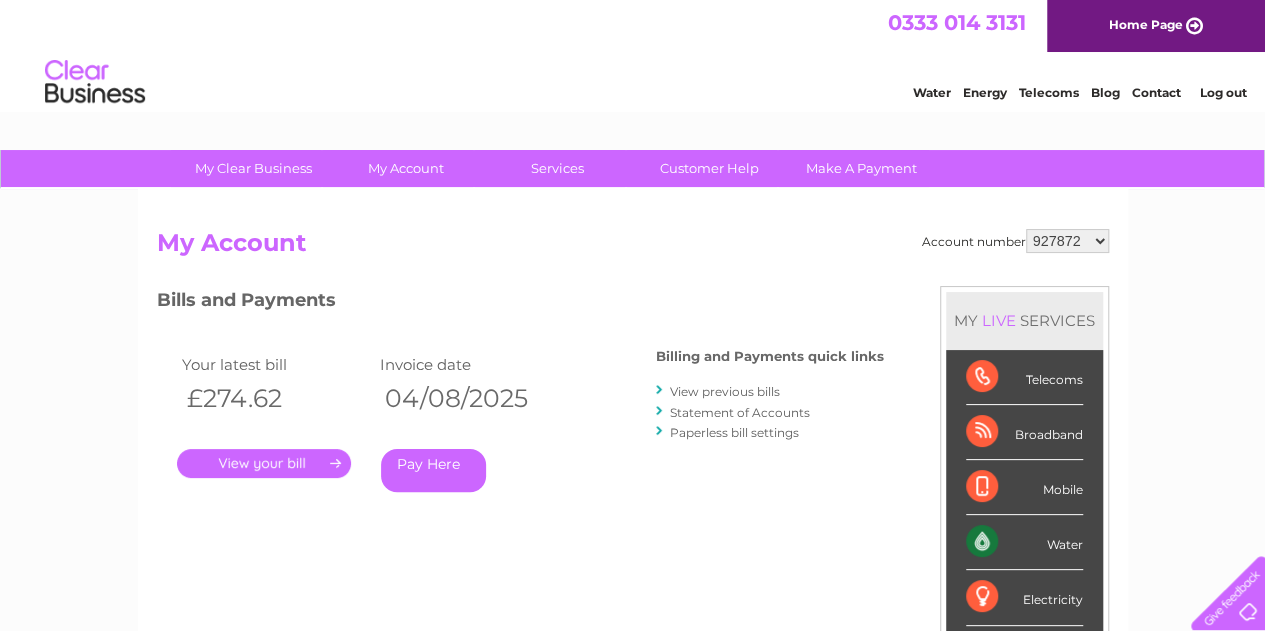 scroll, scrollTop: 0, scrollLeft: 0, axis: both 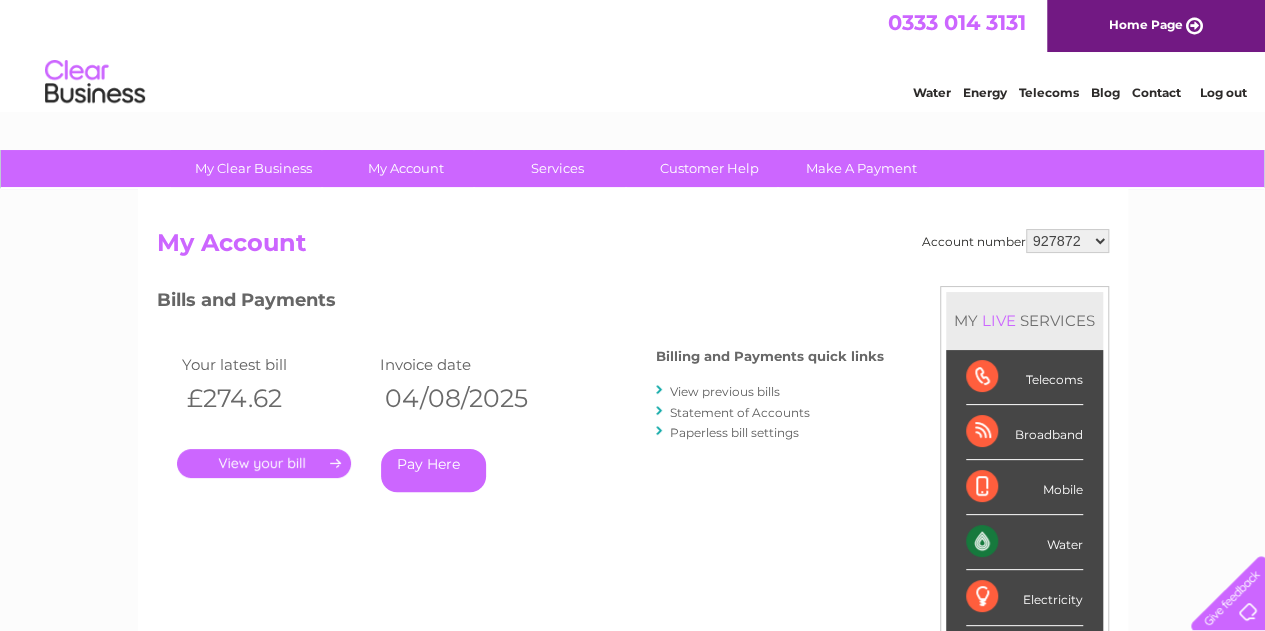 click on "." at bounding box center [264, 463] 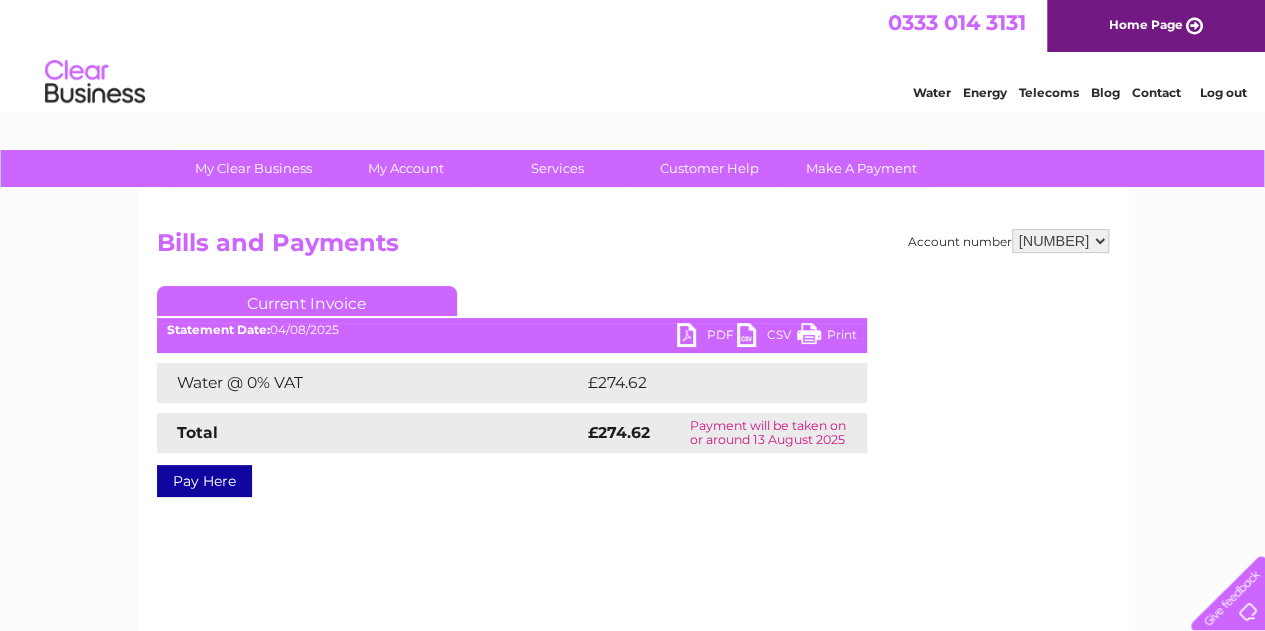 scroll, scrollTop: 0, scrollLeft: 0, axis: both 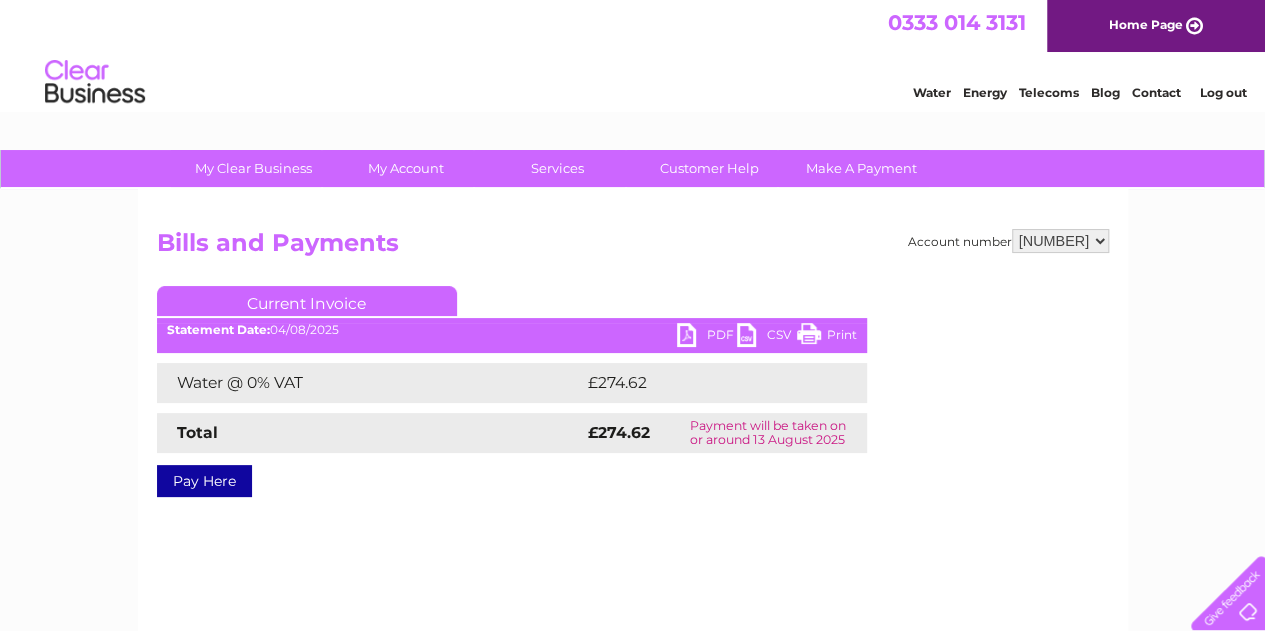 click on "PDF" at bounding box center (707, 337) 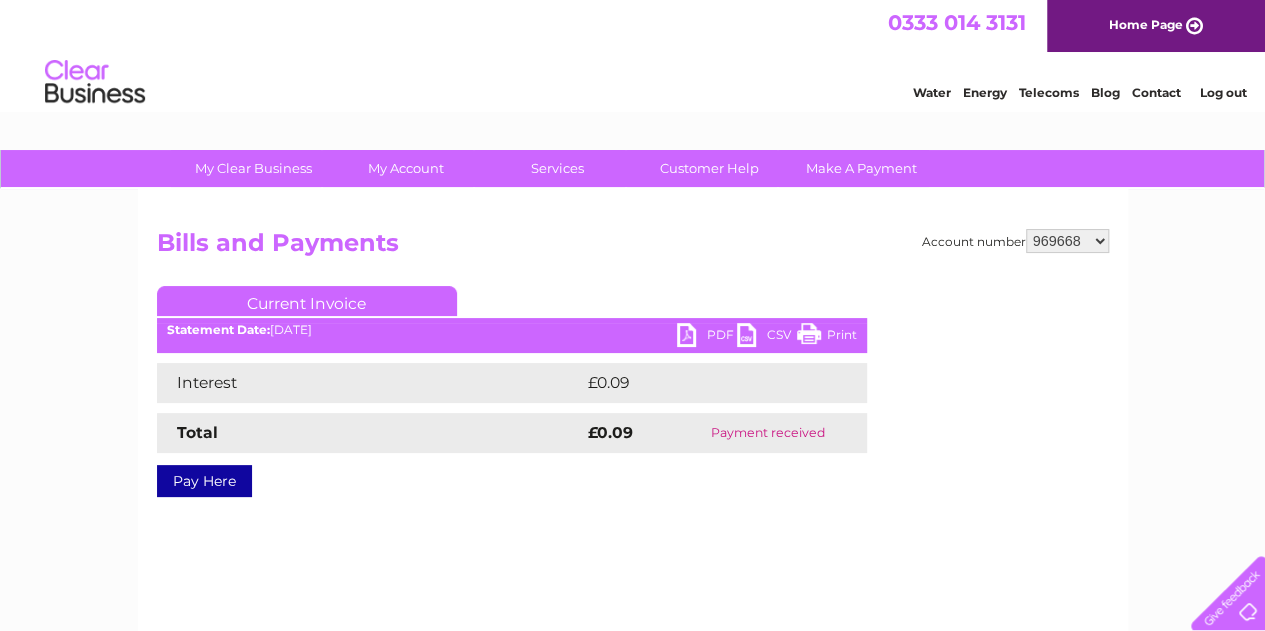 scroll, scrollTop: 0, scrollLeft: 0, axis: both 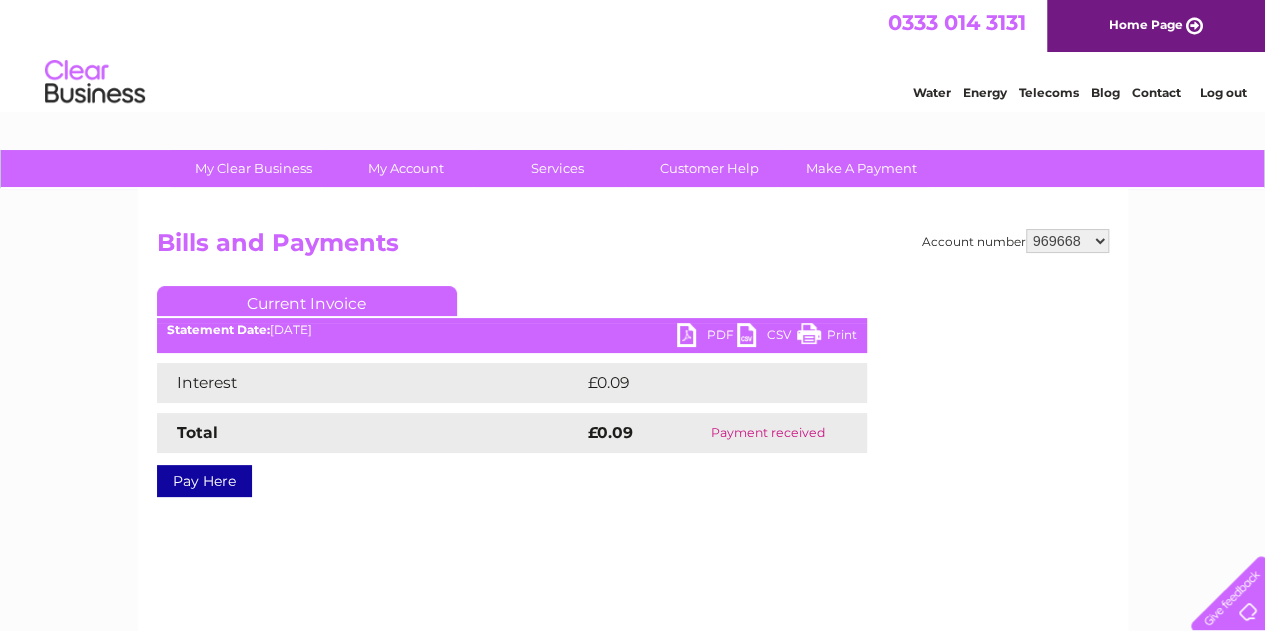 click on "927872
969668
972526
972527
1133240
1135662
1139127
1148500" at bounding box center (1067, 241) 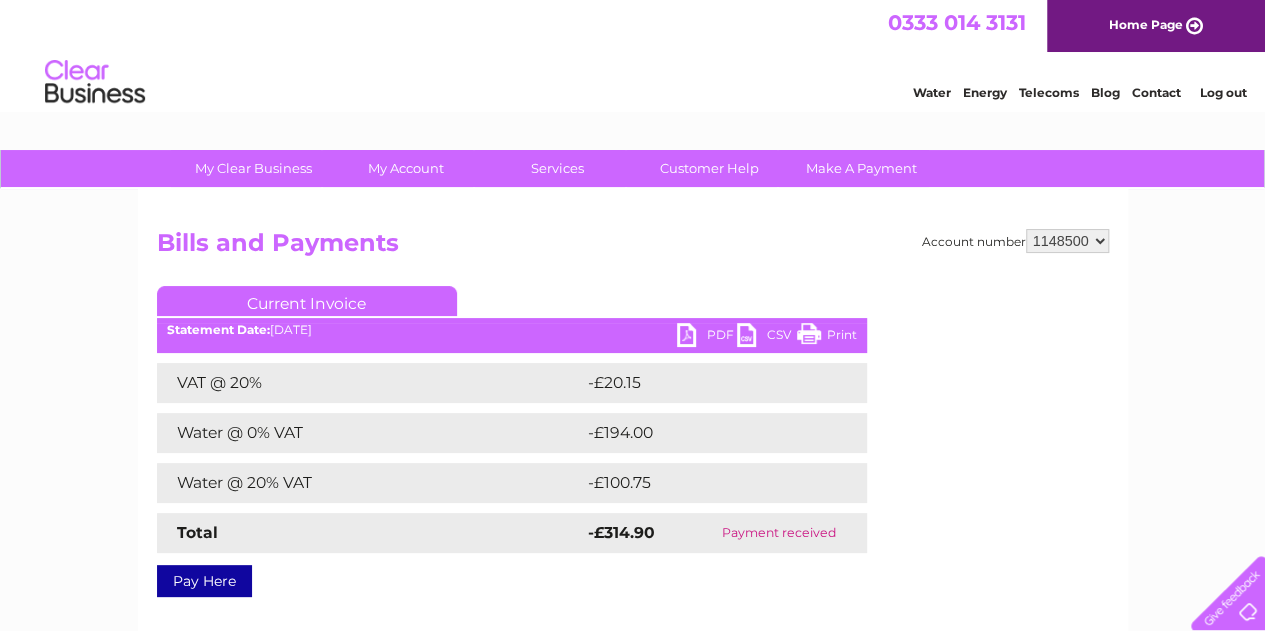 scroll, scrollTop: 0, scrollLeft: 0, axis: both 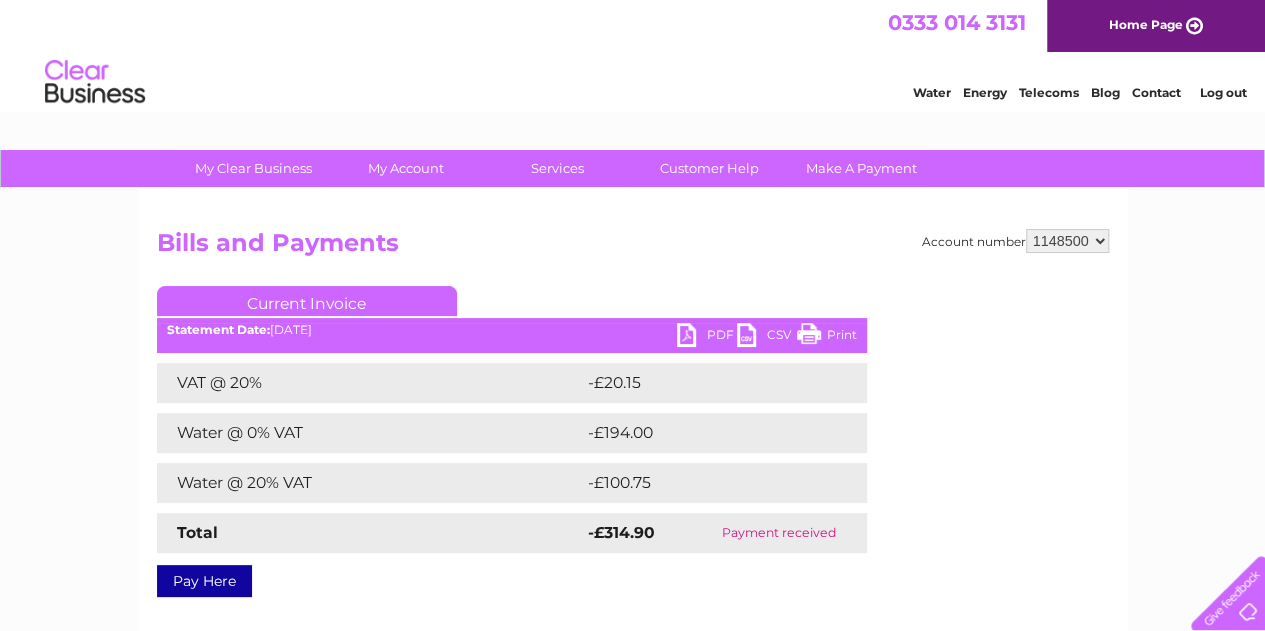 click on "927872
969668
972526
972527
1133240
1135662
1139127
1148500" at bounding box center (1067, 241) 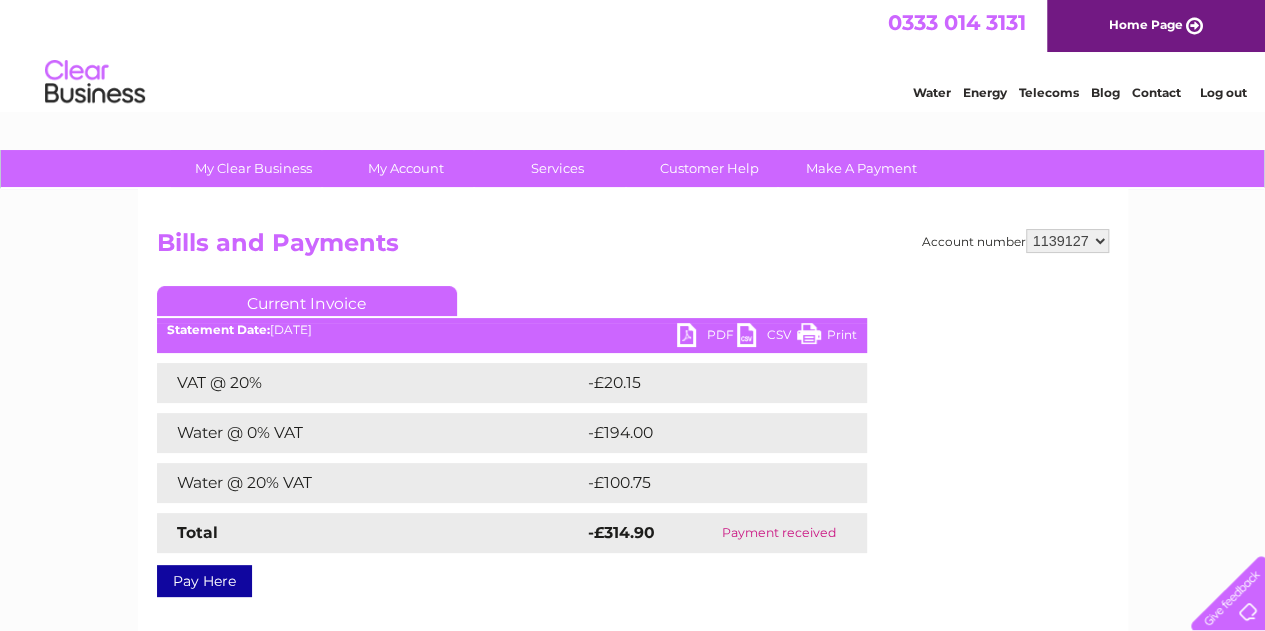 click on "927872
969668
972526
972527
1133240
1135662
1139127
1148500" at bounding box center [1067, 241] 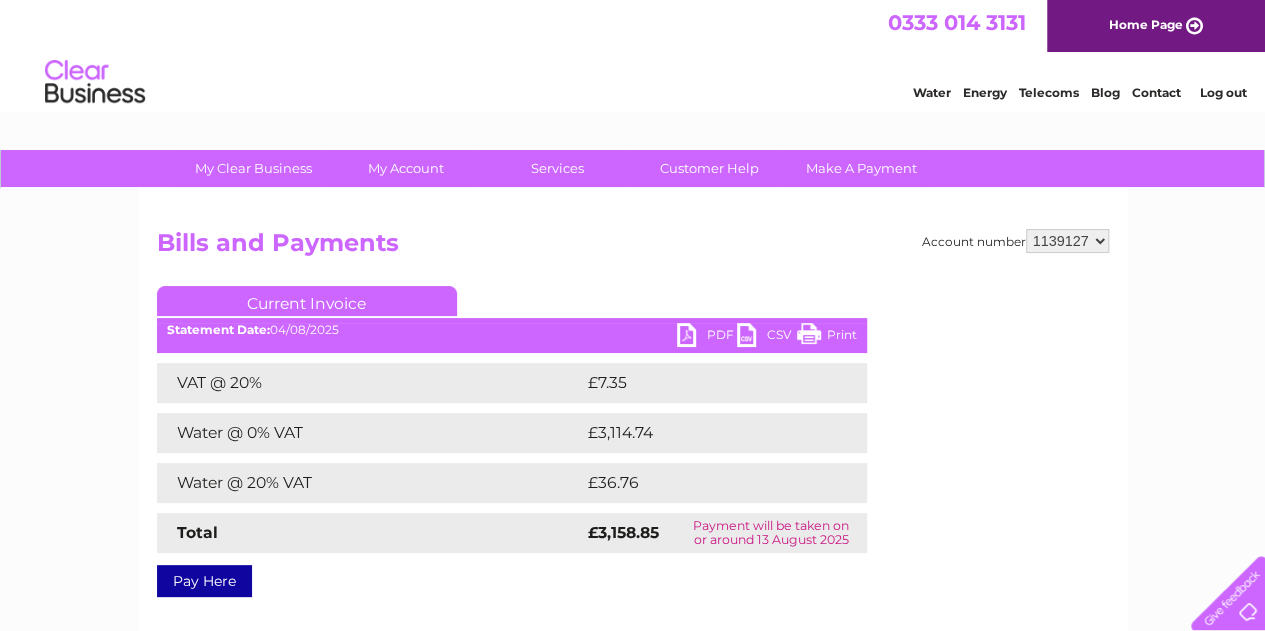 scroll, scrollTop: 0, scrollLeft: 0, axis: both 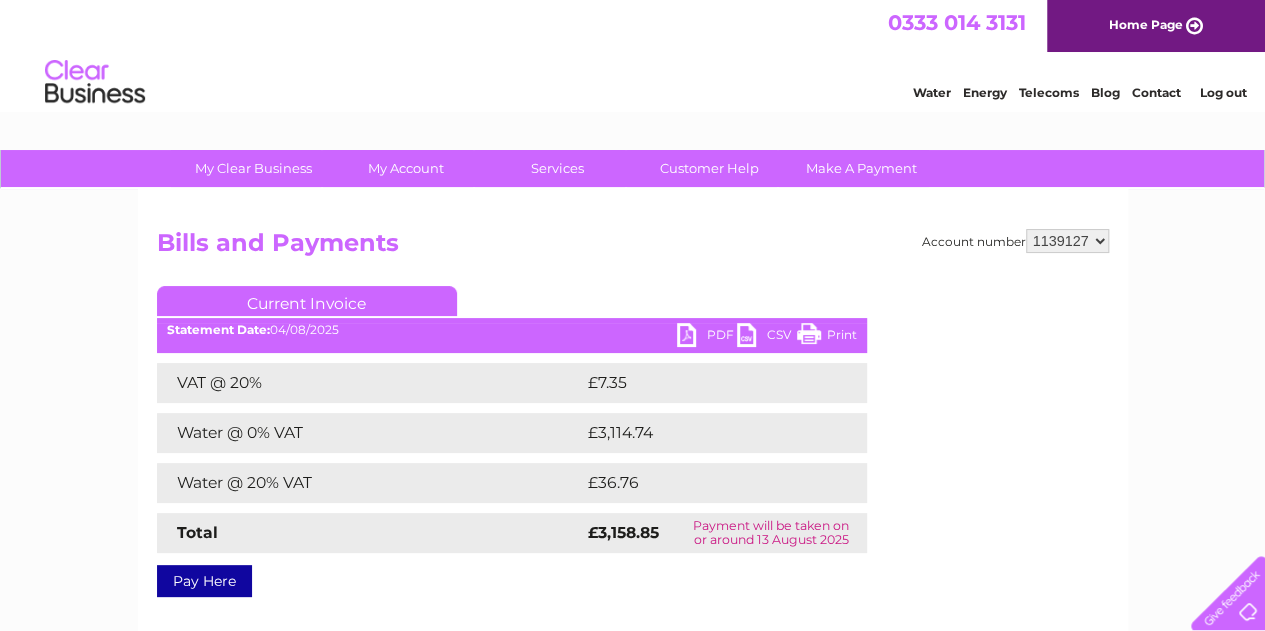 click on "PDF" at bounding box center (707, 337) 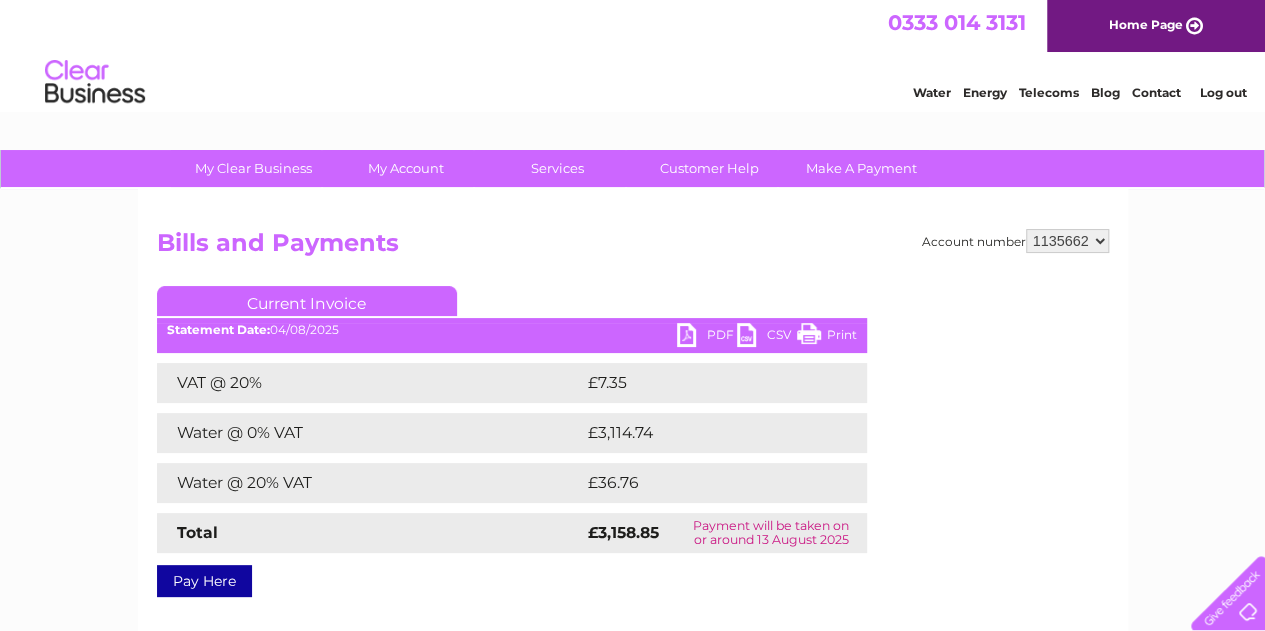click on "927872
969668
972526
972527
1133240
1135662
1139127
1148500" at bounding box center (1067, 241) 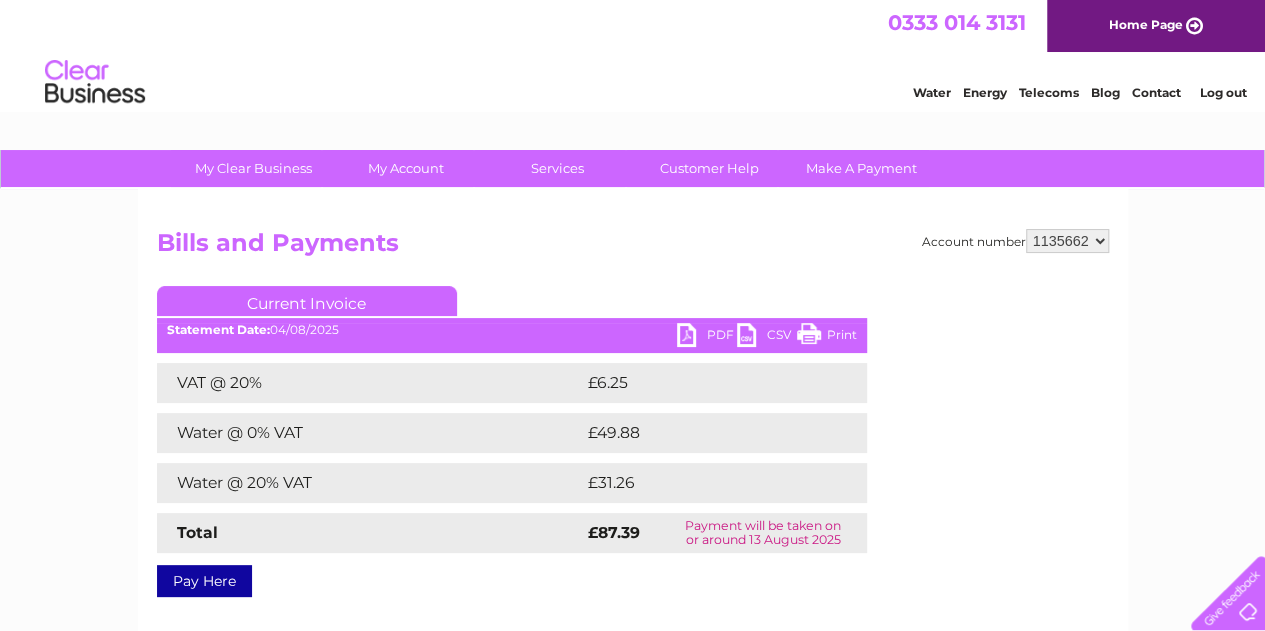 scroll, scrollTop: 0, scrollLeft: 0, axis: both 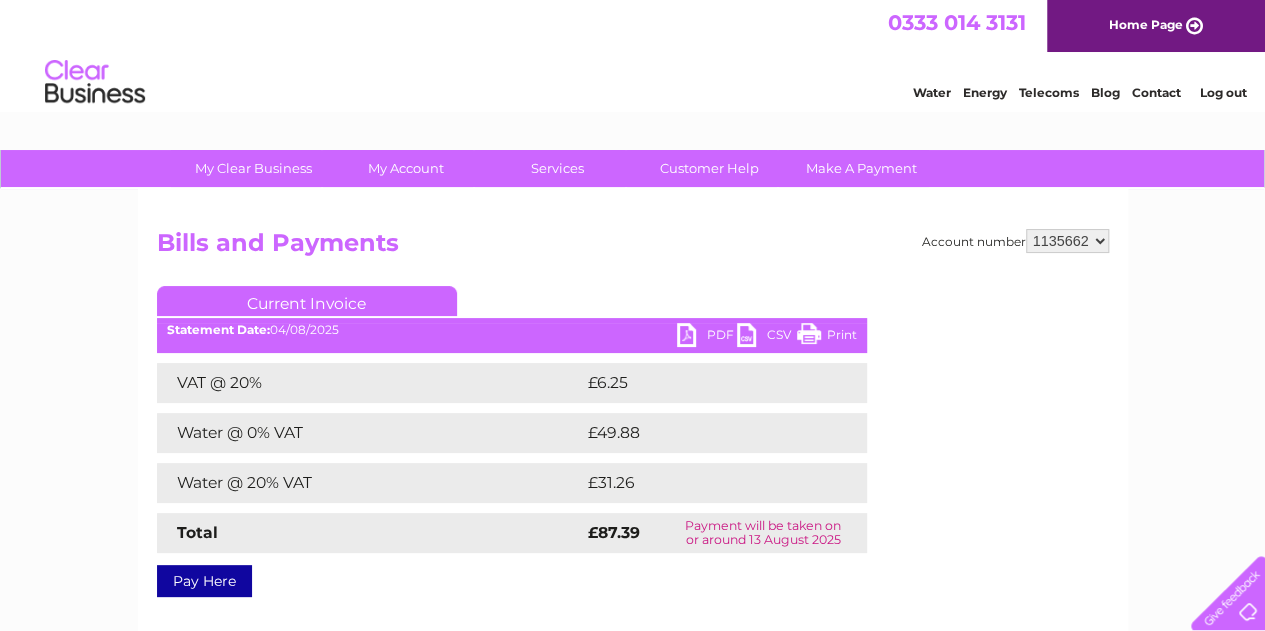 click on "PDF" at bounding box center (707, 337) 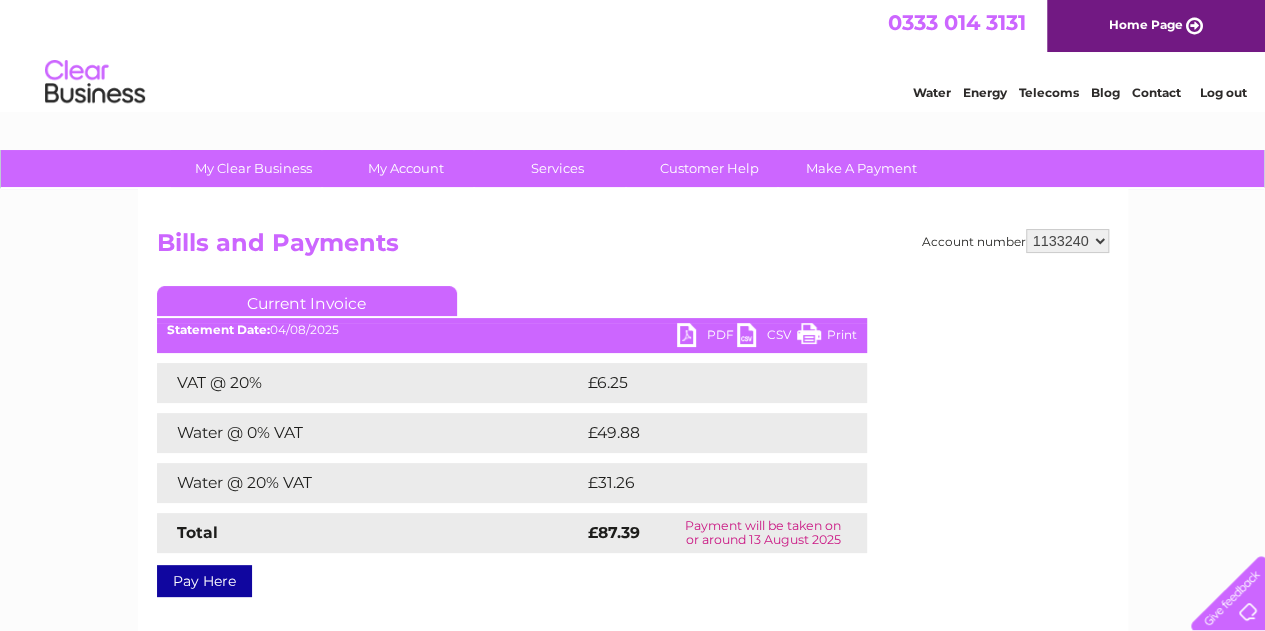 click on "927872
969668
972526
972527
1133240
1135662
1139127
1148500" at bounding box center [1067, 241] 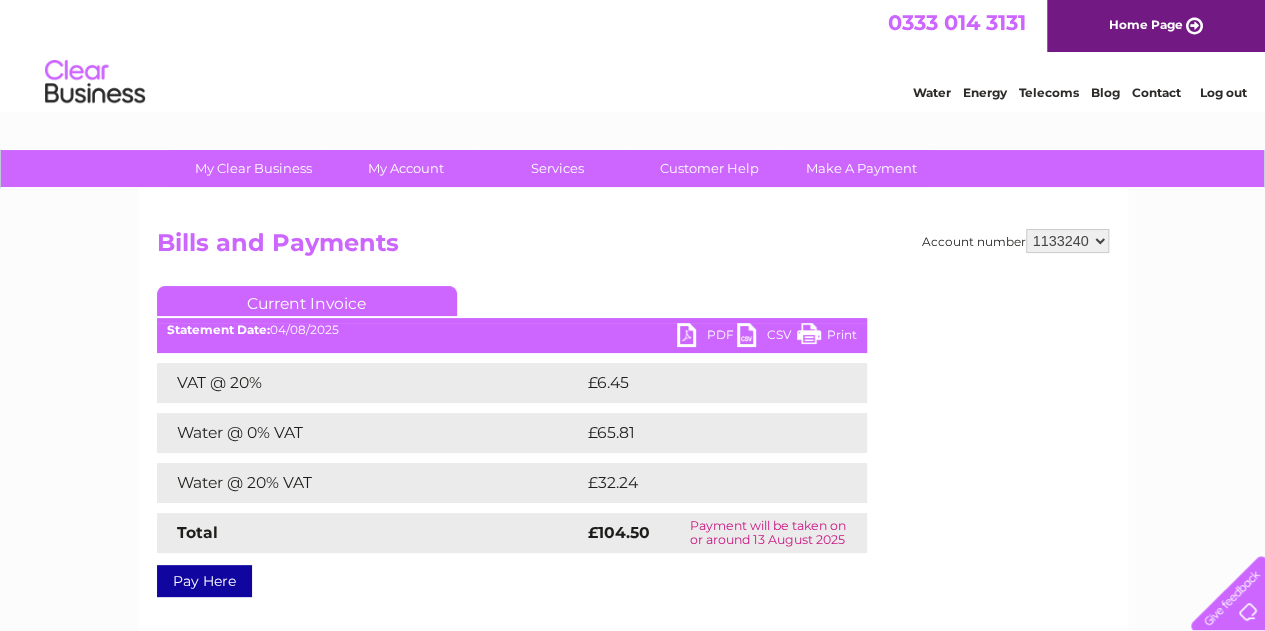 scroll, scrollTop: 0, scrollLeft: 0, axis: both 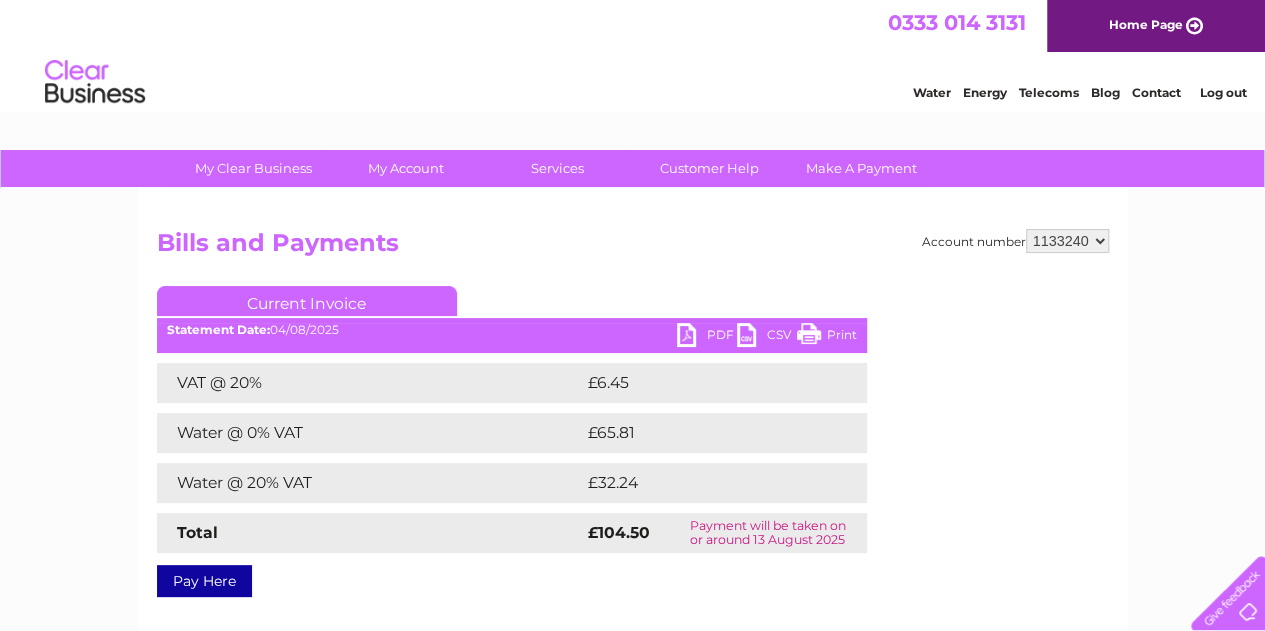 click on "PDF" at bounding box center [707, 337] 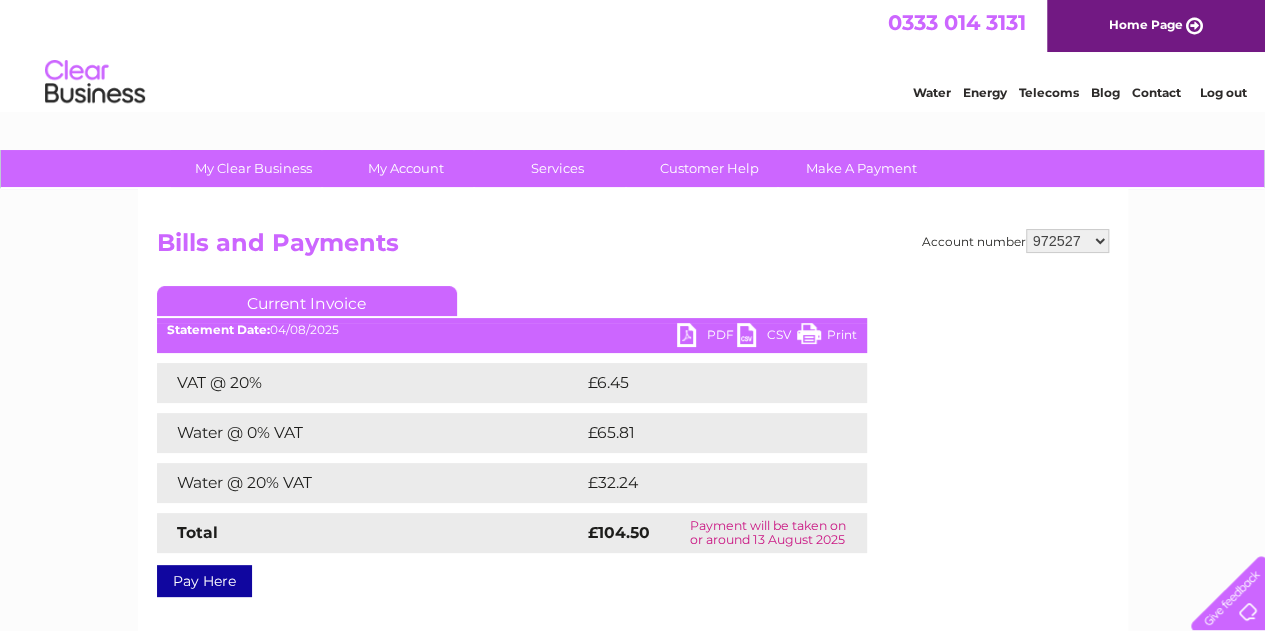 click on "927872
969668
972526
972527
1133240
1135662
1139127
1148500" at bounding box center [1067, 241] 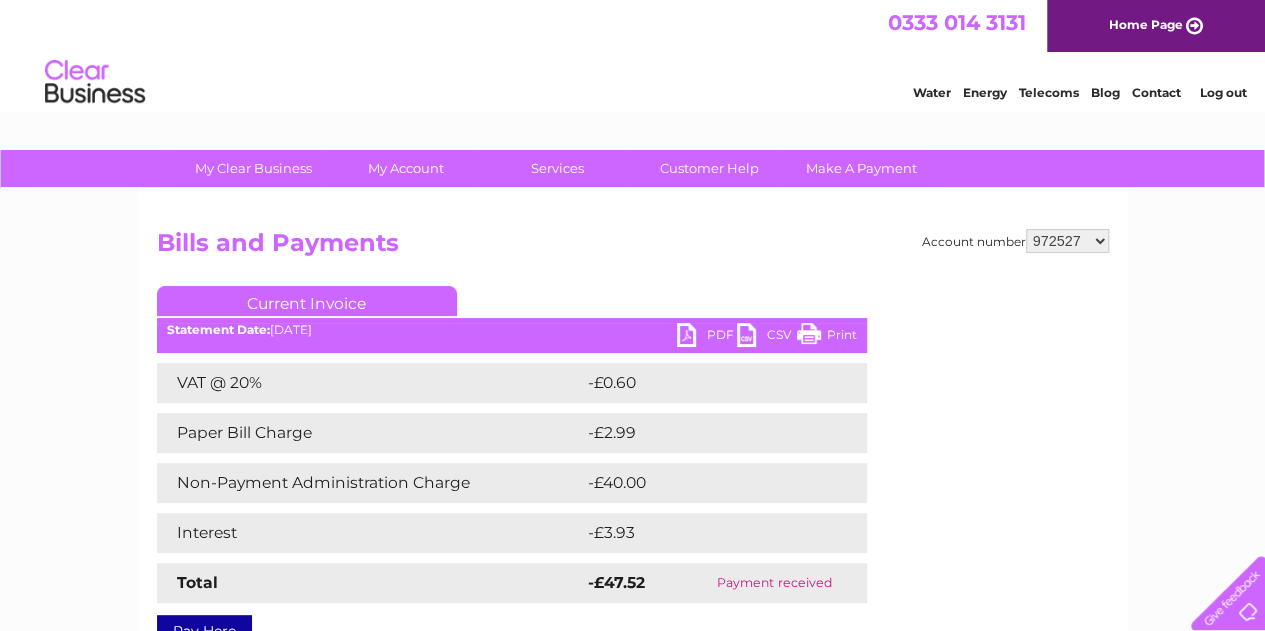 scroll, scrollTop: 0, scrollLeft: 0, axis: both 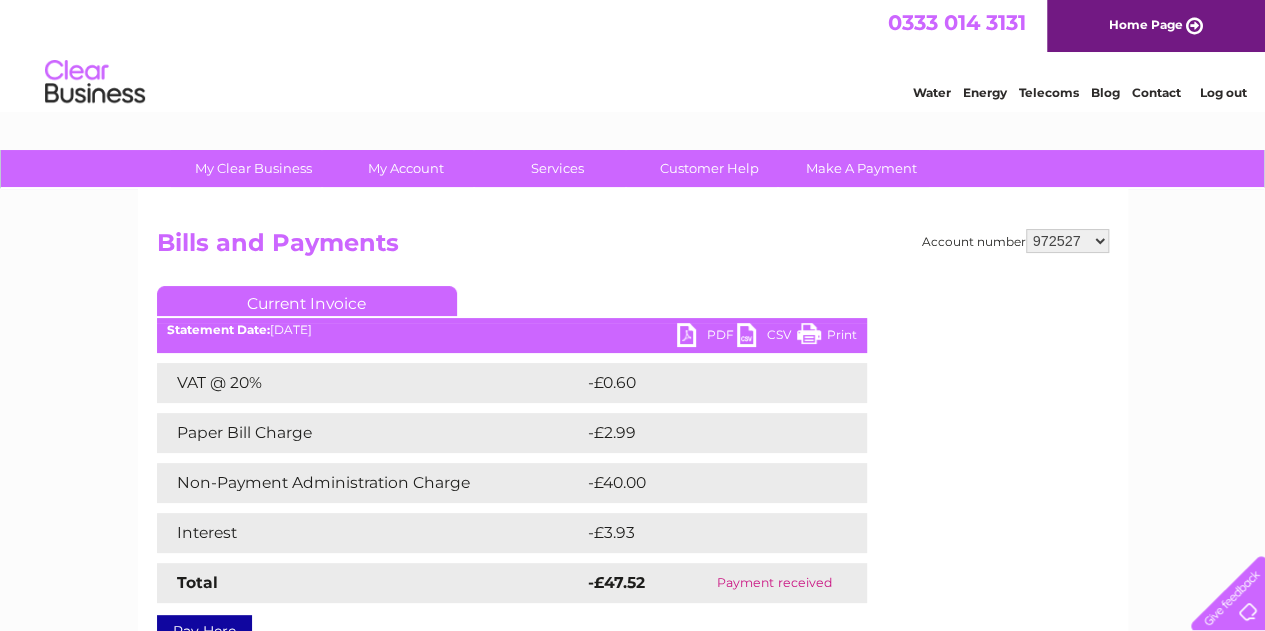 click on "927872
969668
972526
972527
1133240
1135662
1139127
1148500" at bounding box center [1067, 241] 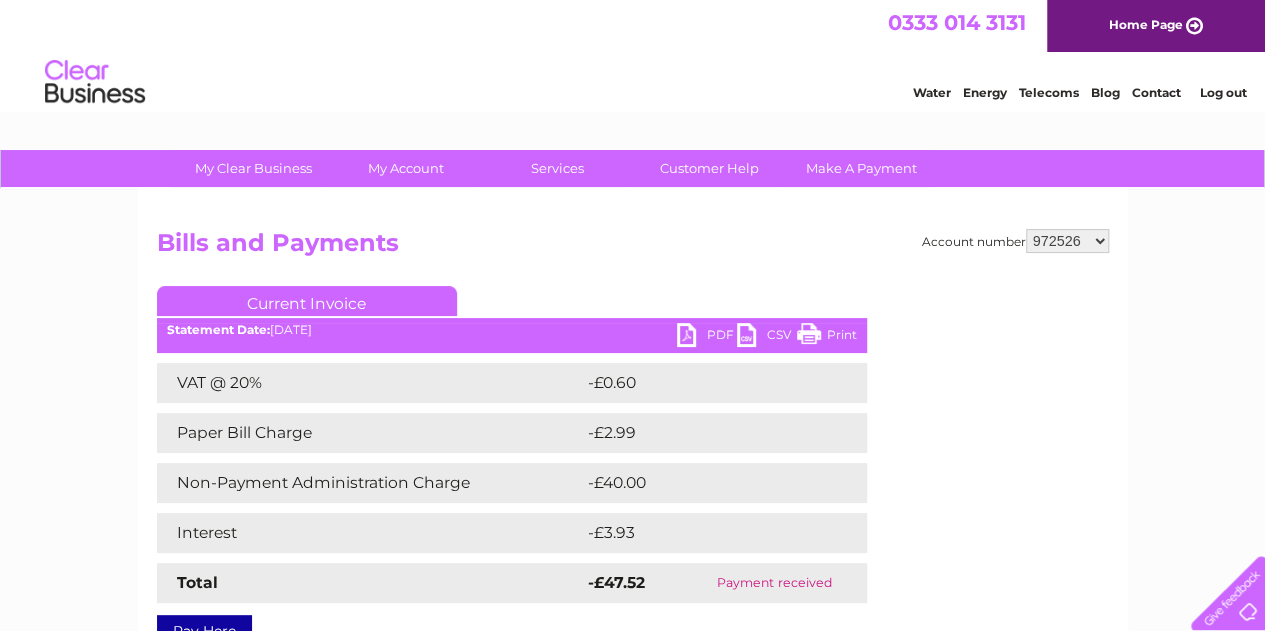 click on "927872
969668
972526
972527
1133240
1135662
1139127
1148500" at bounding box center [1067, 241] 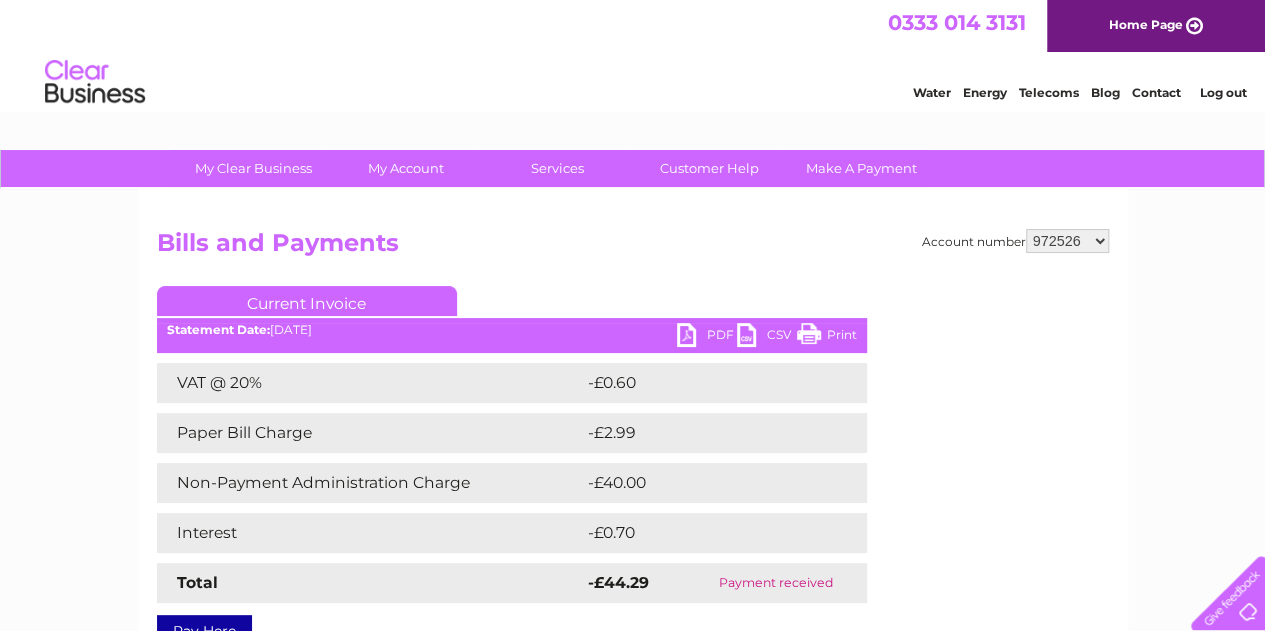 scroll, scrollTop: 0, scrollLeft: 0, axis: both 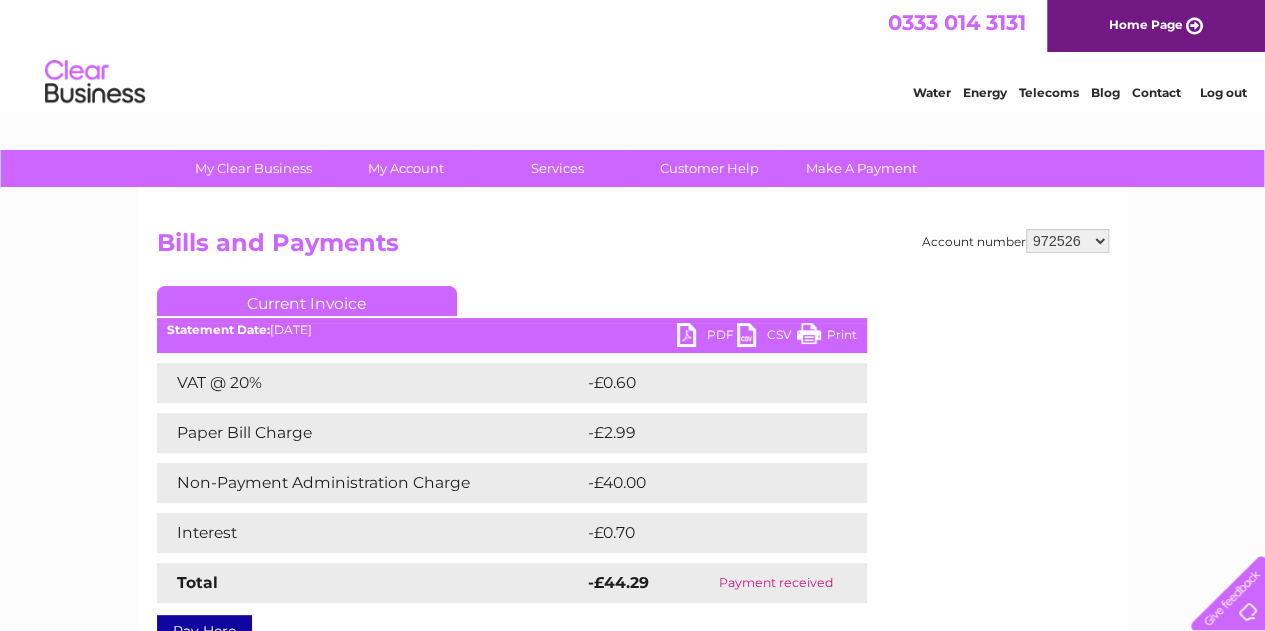 click on "927872
969668
972526
972527
1133240
1135662
1139127
1148500" at bounding box center [1067, 241] 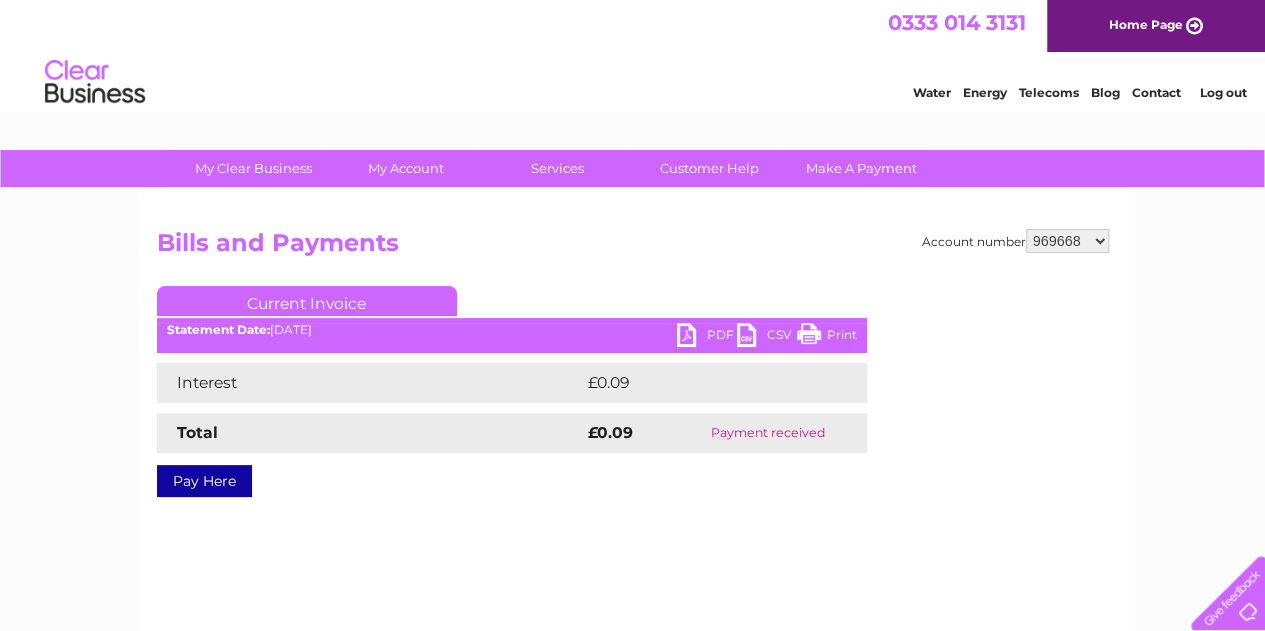 scroll, scrollTop: 0, scrollLeft: 0, axis: both 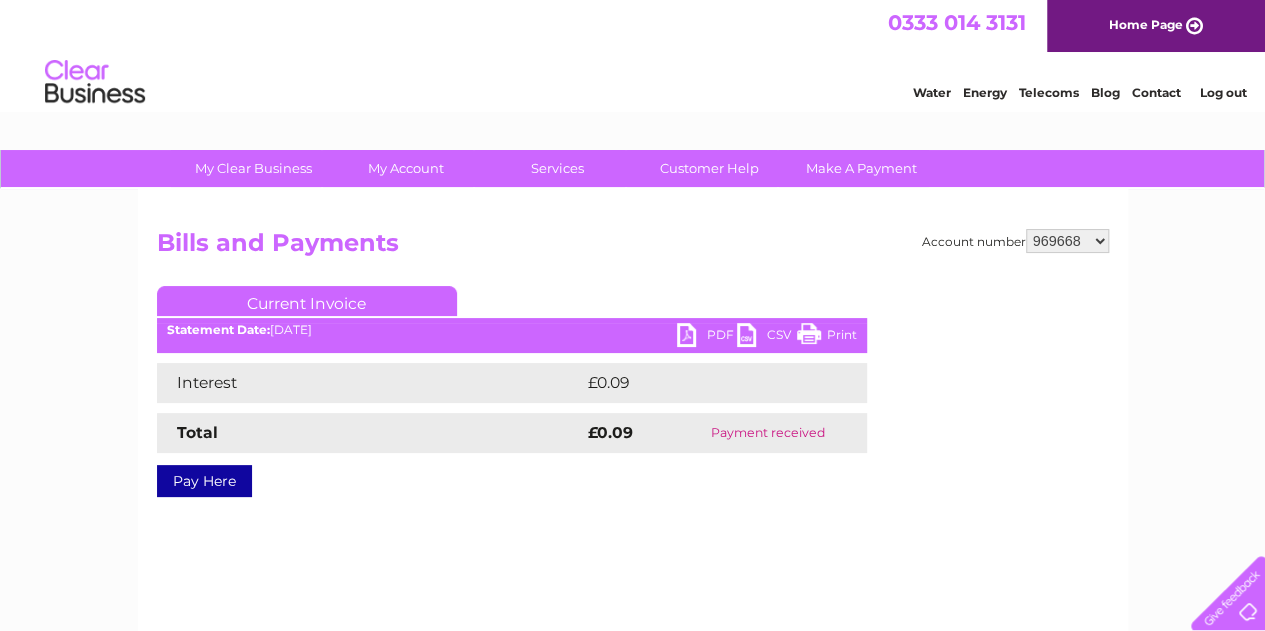 click on "927872
969668
972526
972527
1133240
1135662
1139127
1148500" at bounding box center [1067, 241] 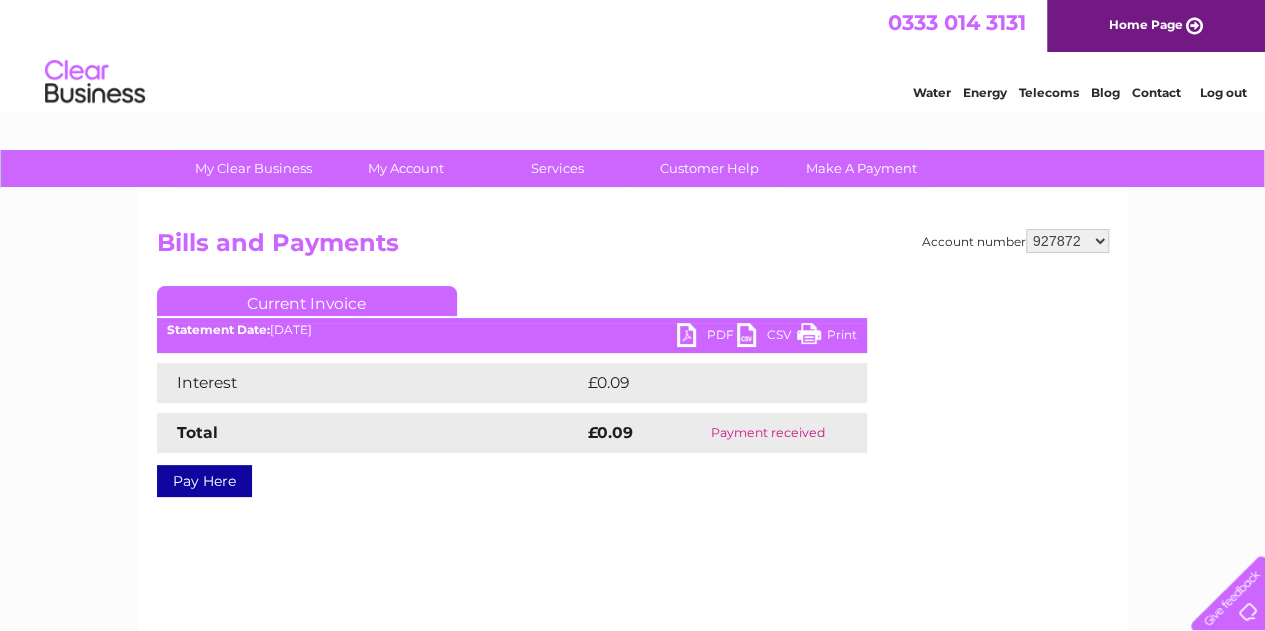 click on "927872
969668
972526
972527
1133240
1135662
1139127
1148500" at bounding box center (1067, 241) 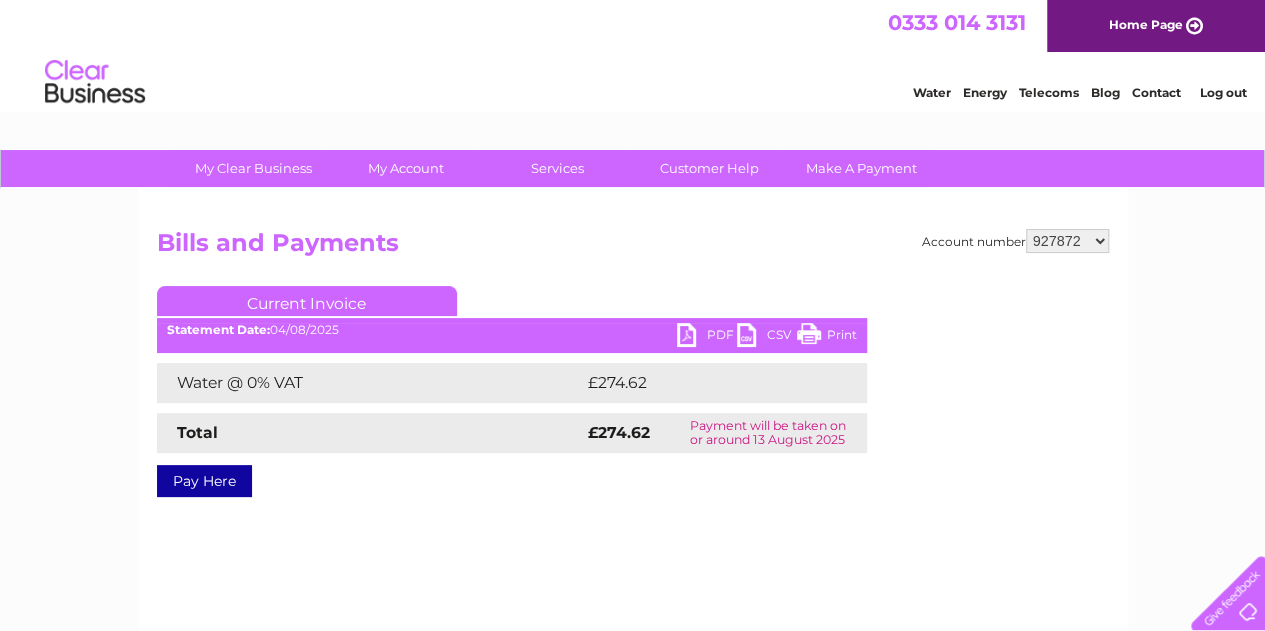 scroll, scrollTop: 0, scrollLeft: 0, axis: both 